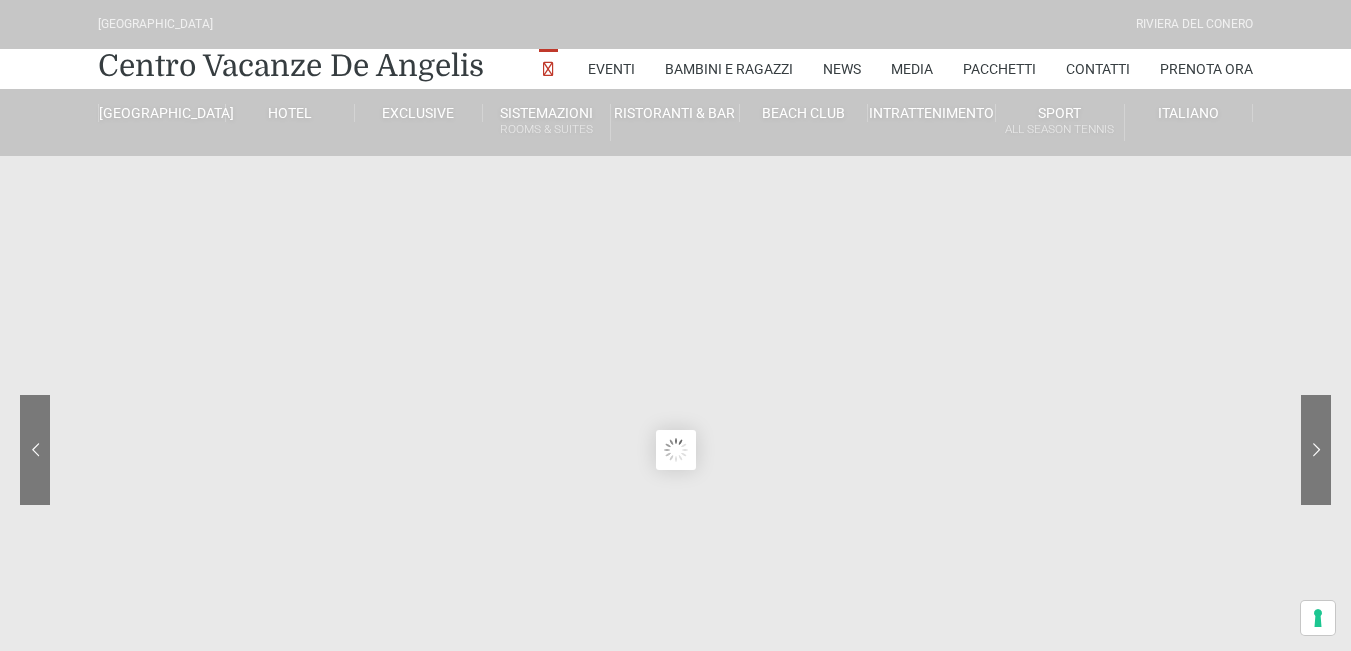 scroll, scrollTop: 0, scrollLeft: 0, axis: both 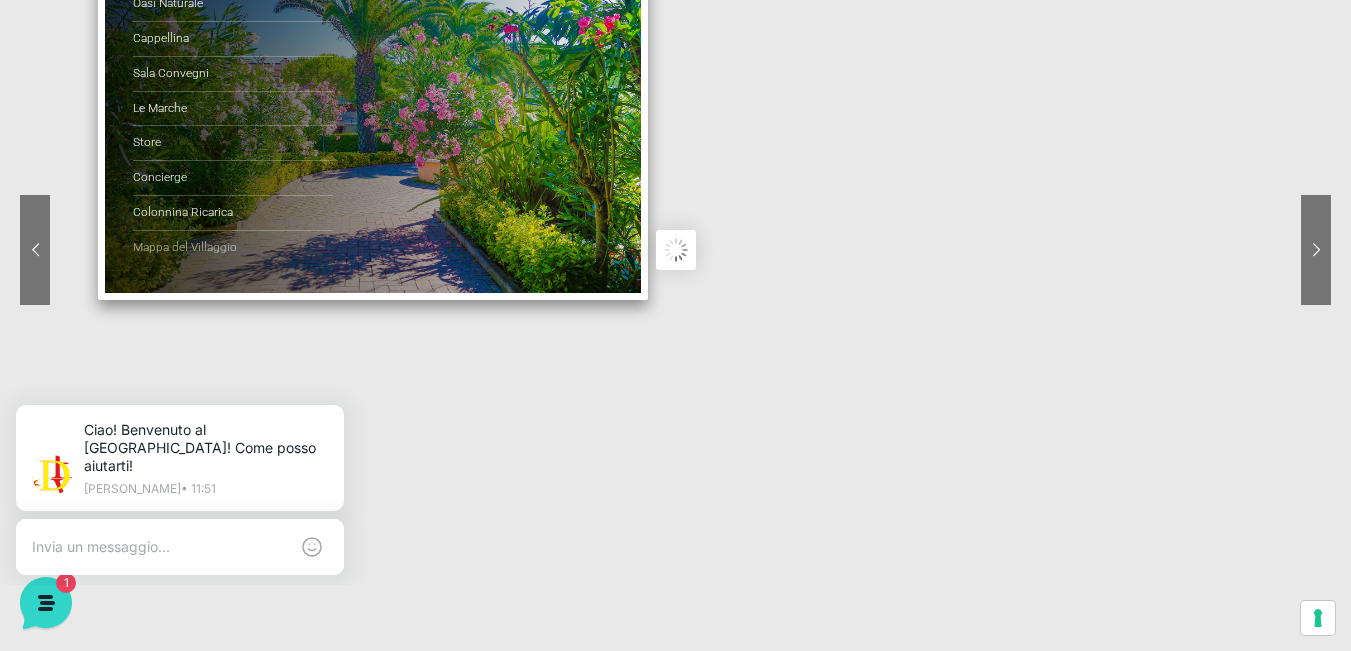 click on "Mappa del Villaggio" at bounding box center (233, 248) 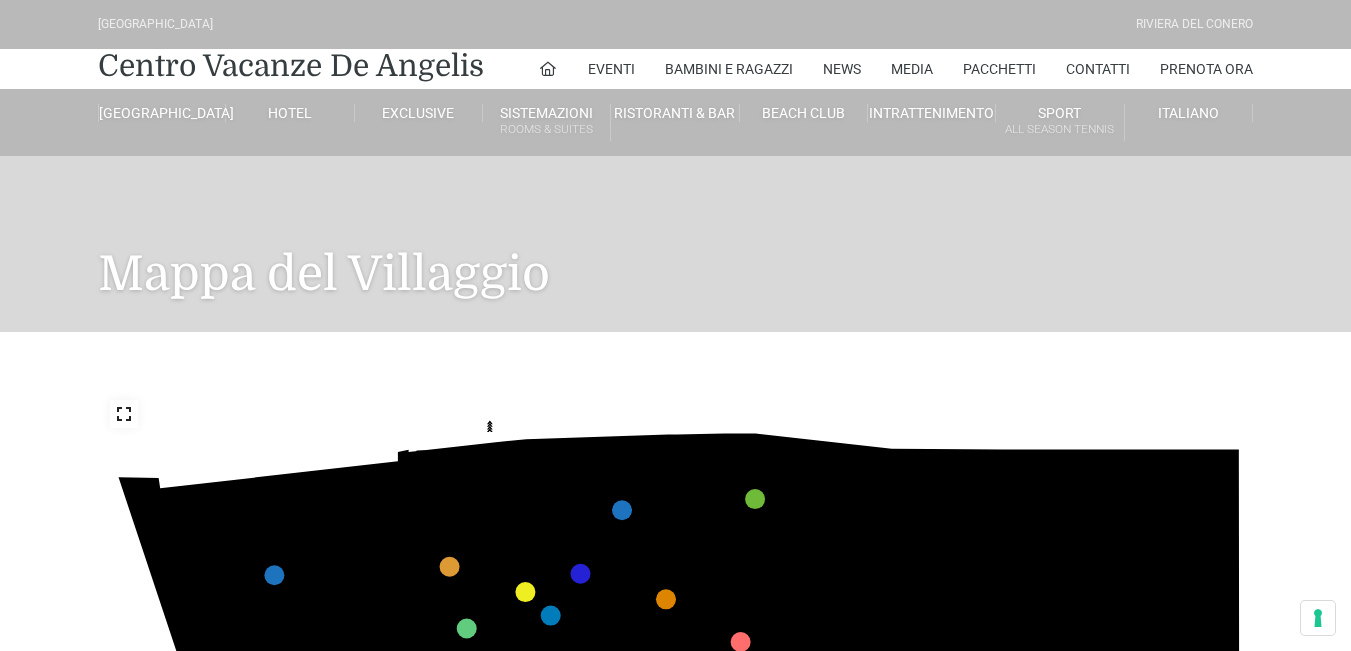 scroll, scrollTop: 0, scrollLeft: 0, axis: both 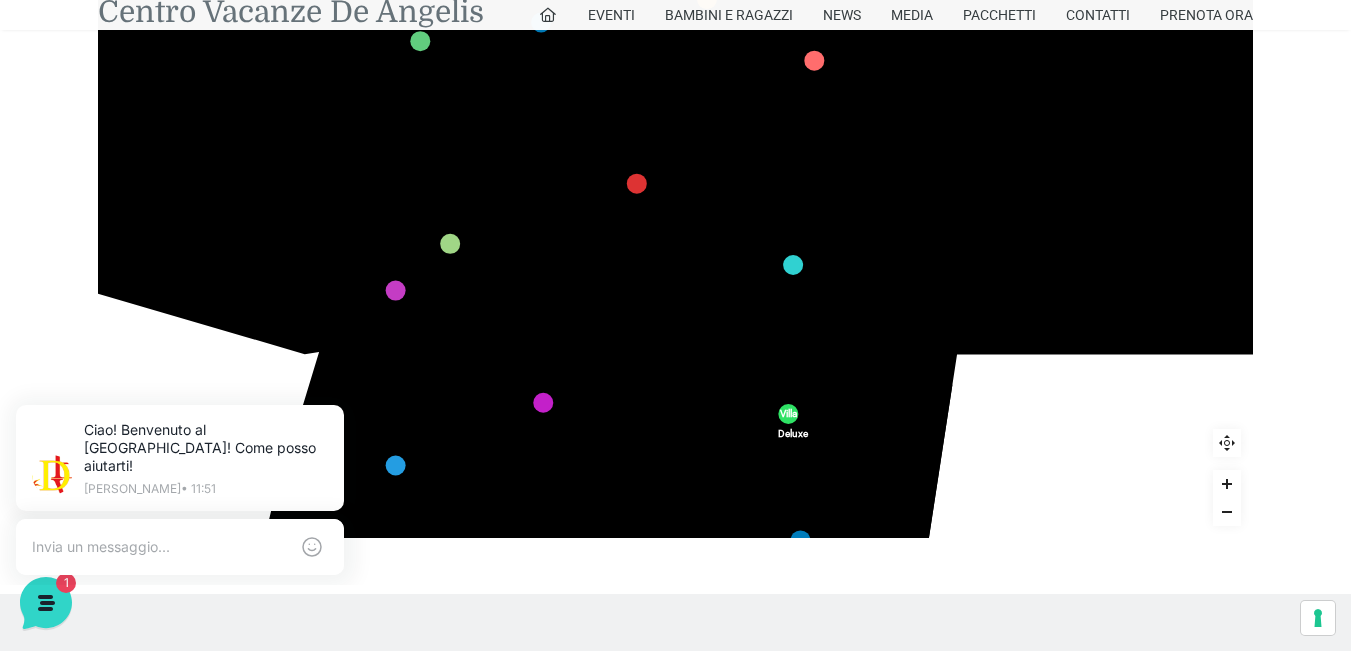 click on "Centro Vacanze De Angelis" at bounding box center (291, 12) 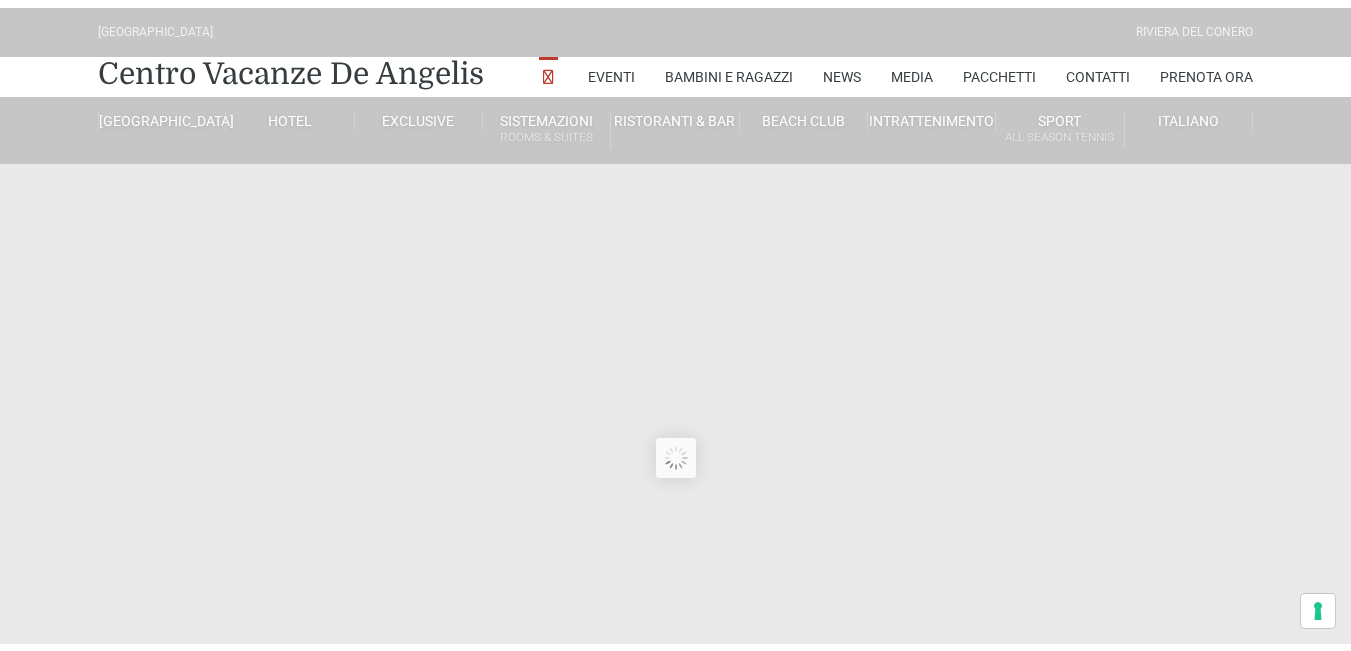 scroll, scrollTop: 0, scrollLeft: 0, axis: both 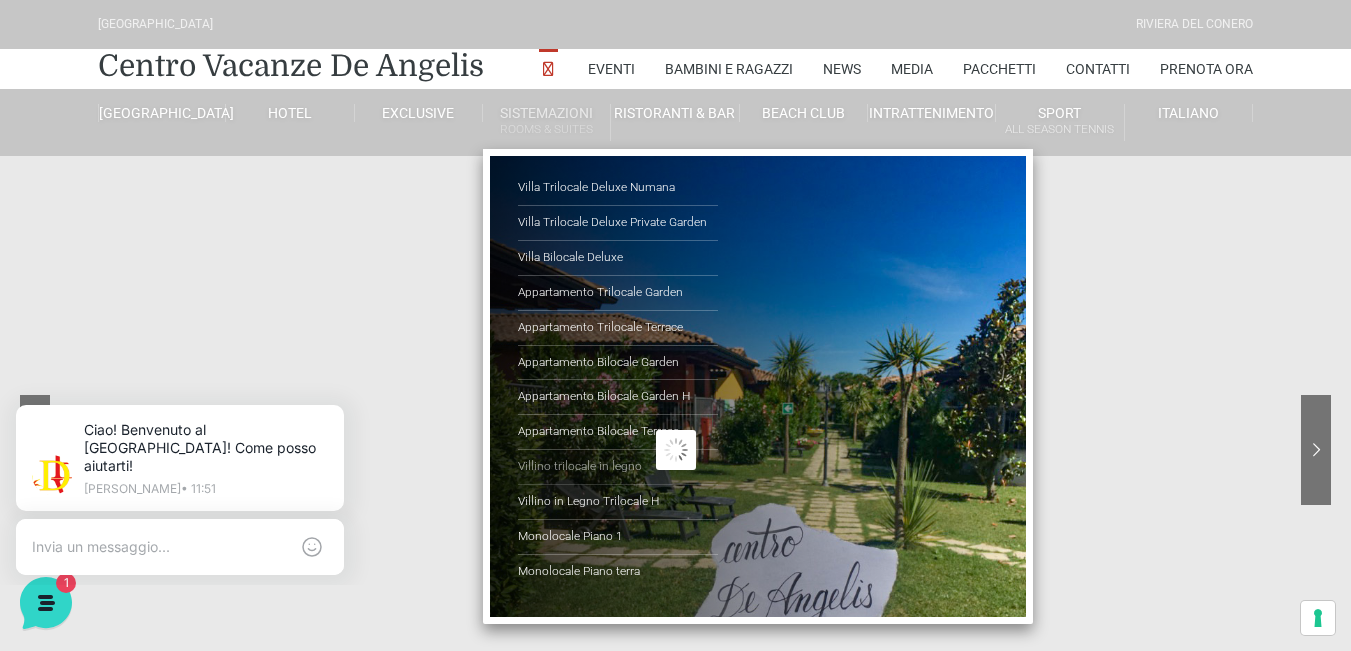 click on "Villino trilocale in legno" at bounding box center (618, 467) 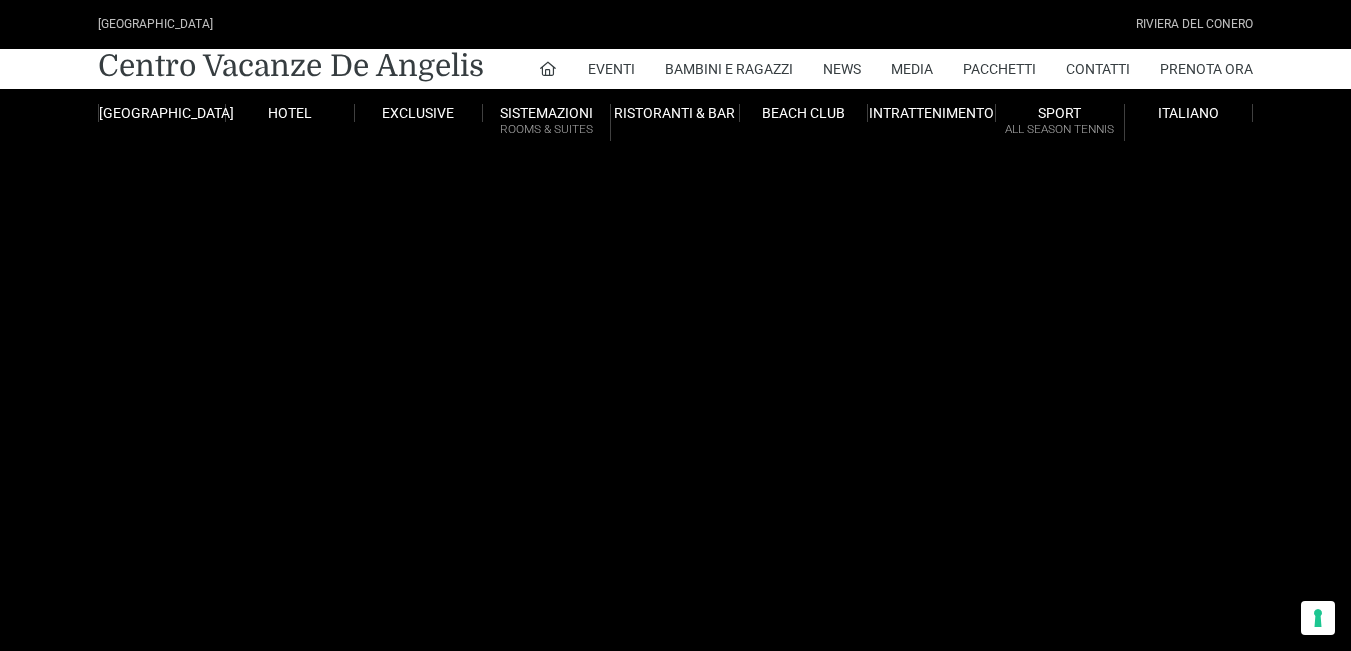 scroll, scrollTop: 0, scrollLeft: 0, axis: both 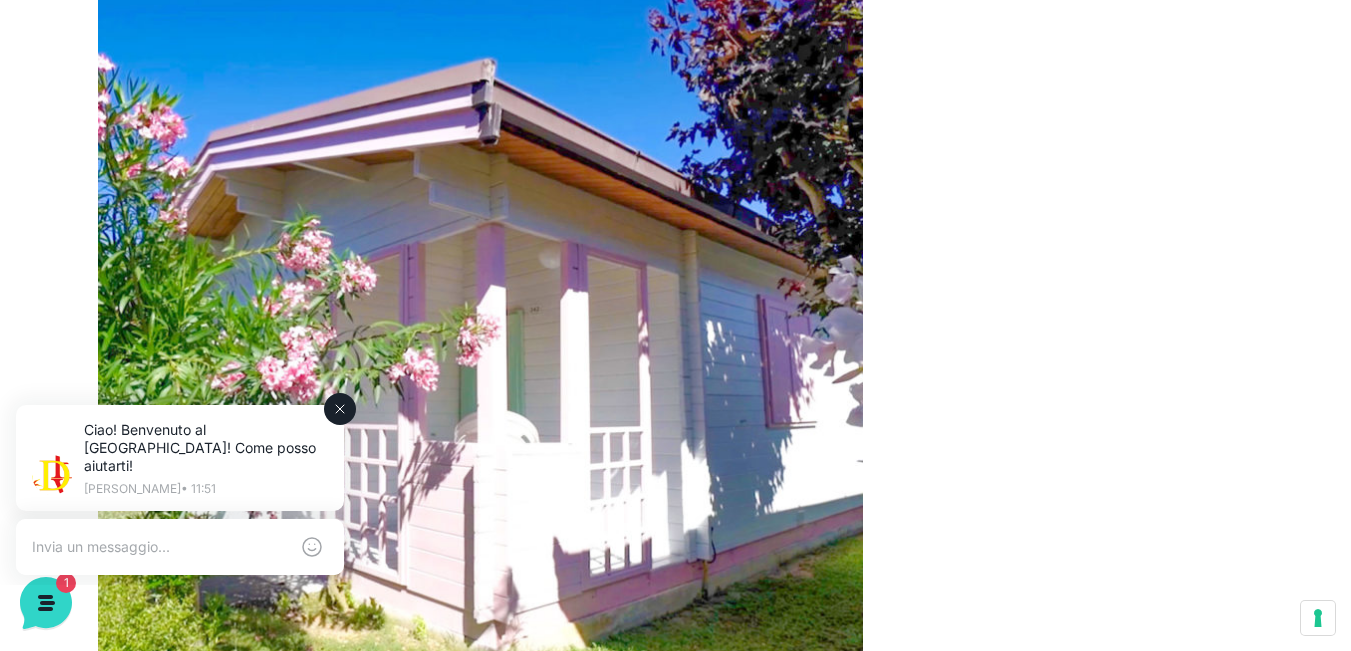 click 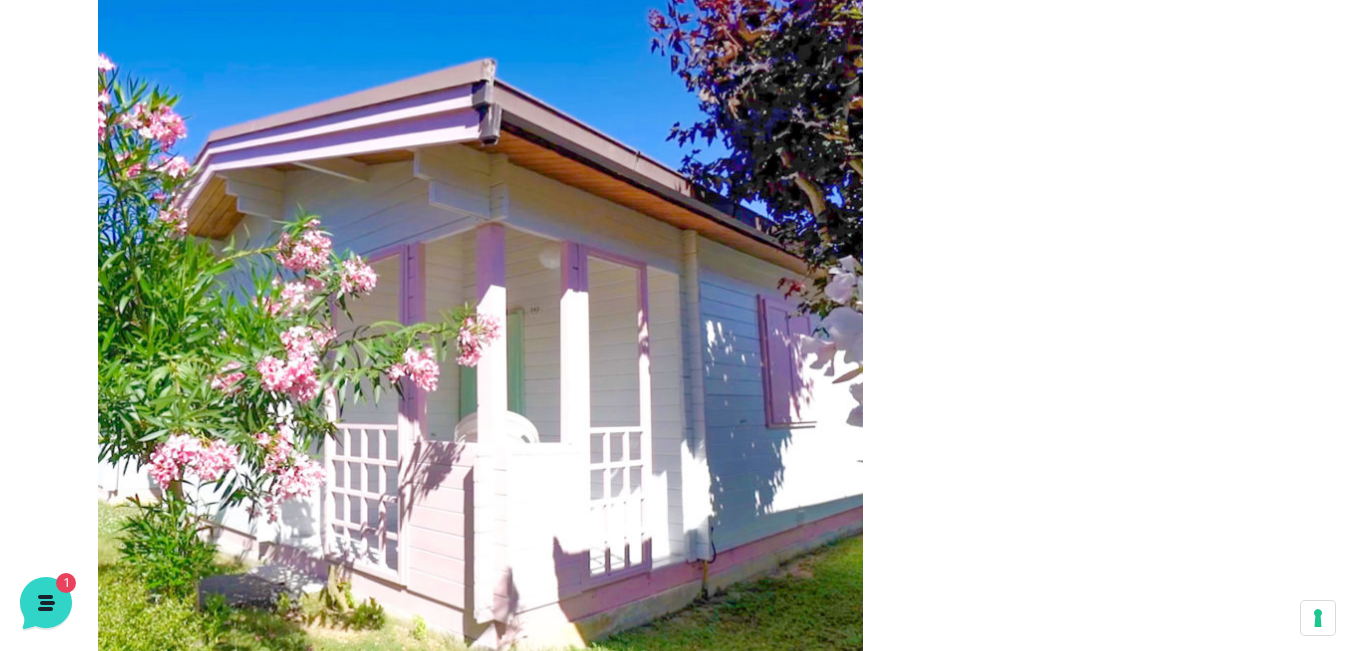 click at bounding box center [480, 331] 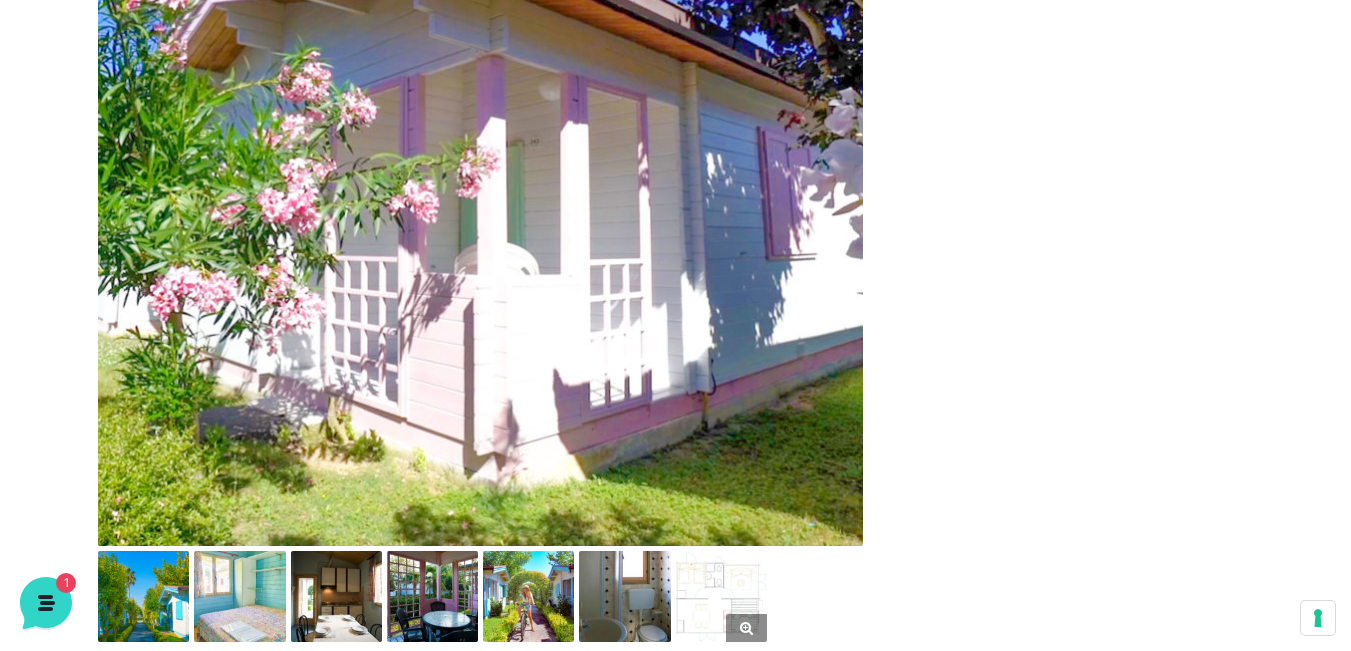 scroll, scrollTop: 1000, scrollLeft: 0, axis: vertical 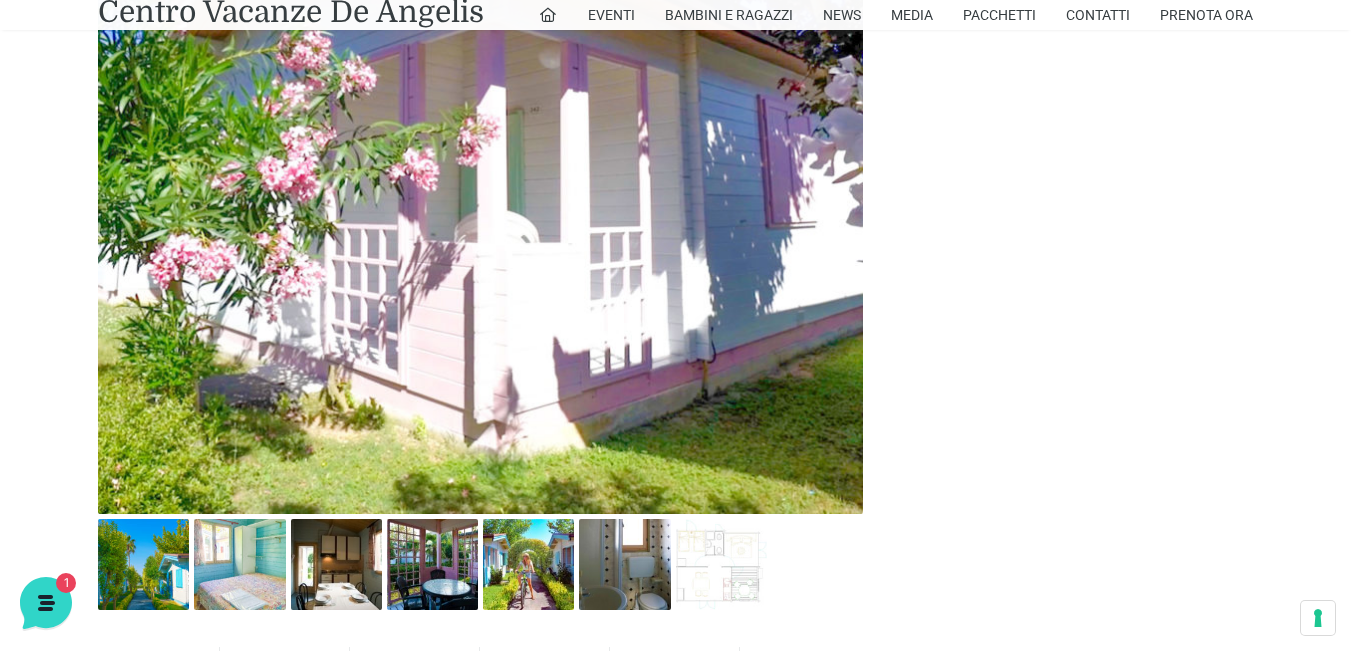 click at bounding box center (180, 575) 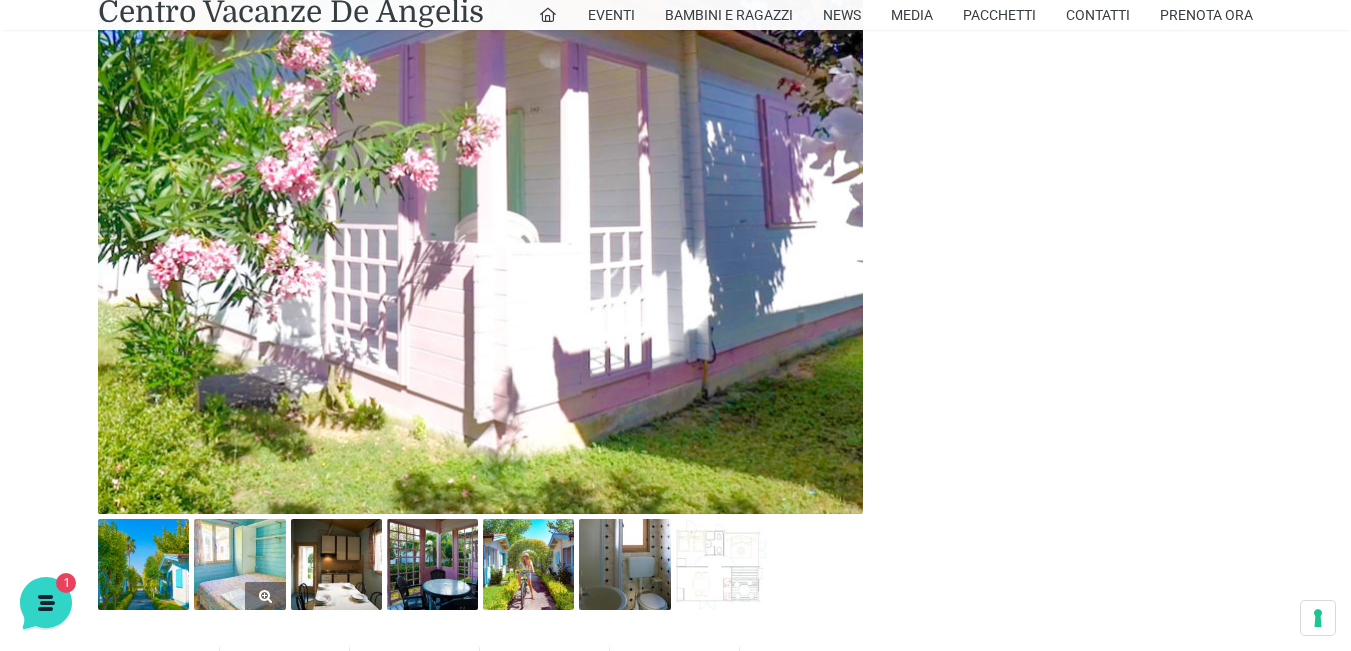 click at bounding box center (239, 564) 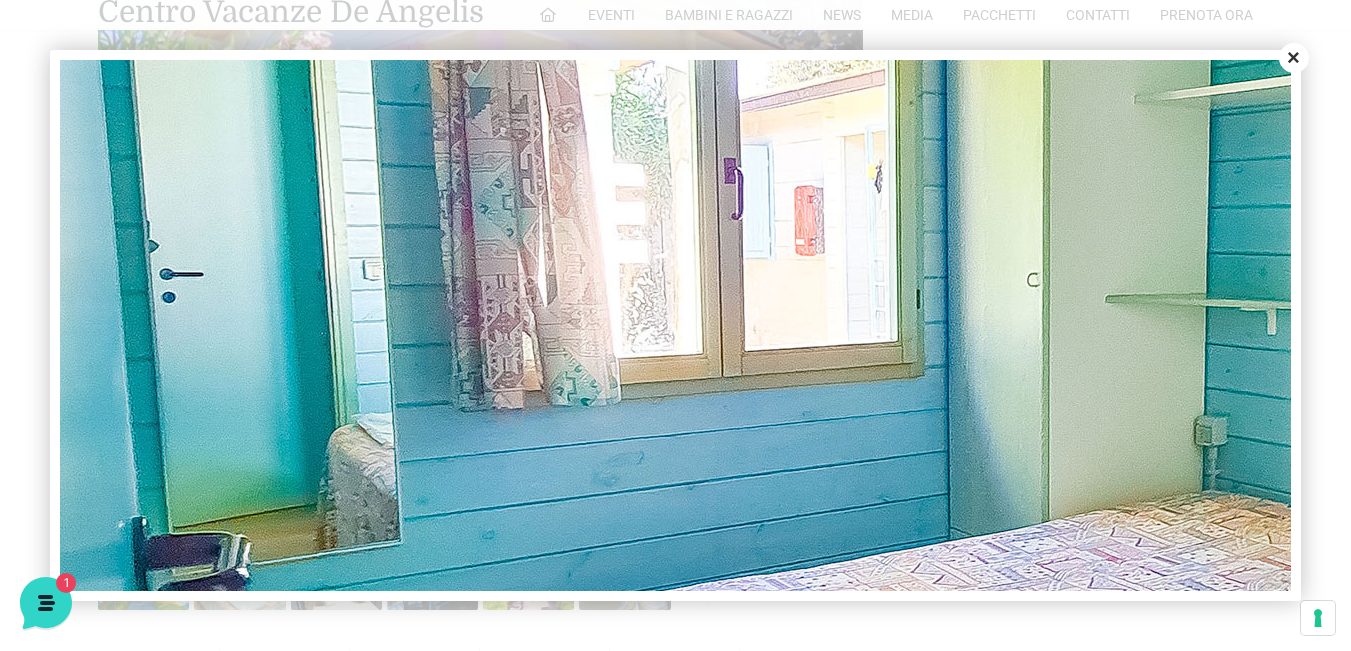 scroll, scrollTop: 164, scrollLeft: 0, axis: vertical 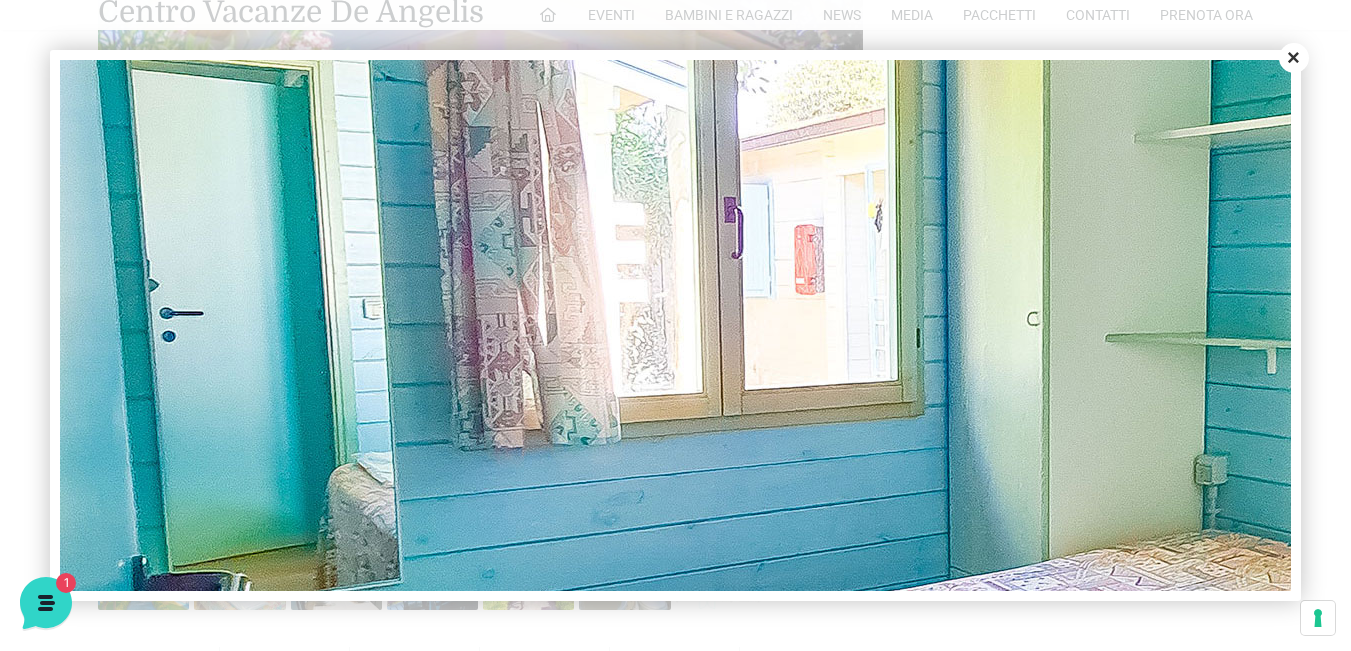click on "Close" at bounding box center [1294, 58] 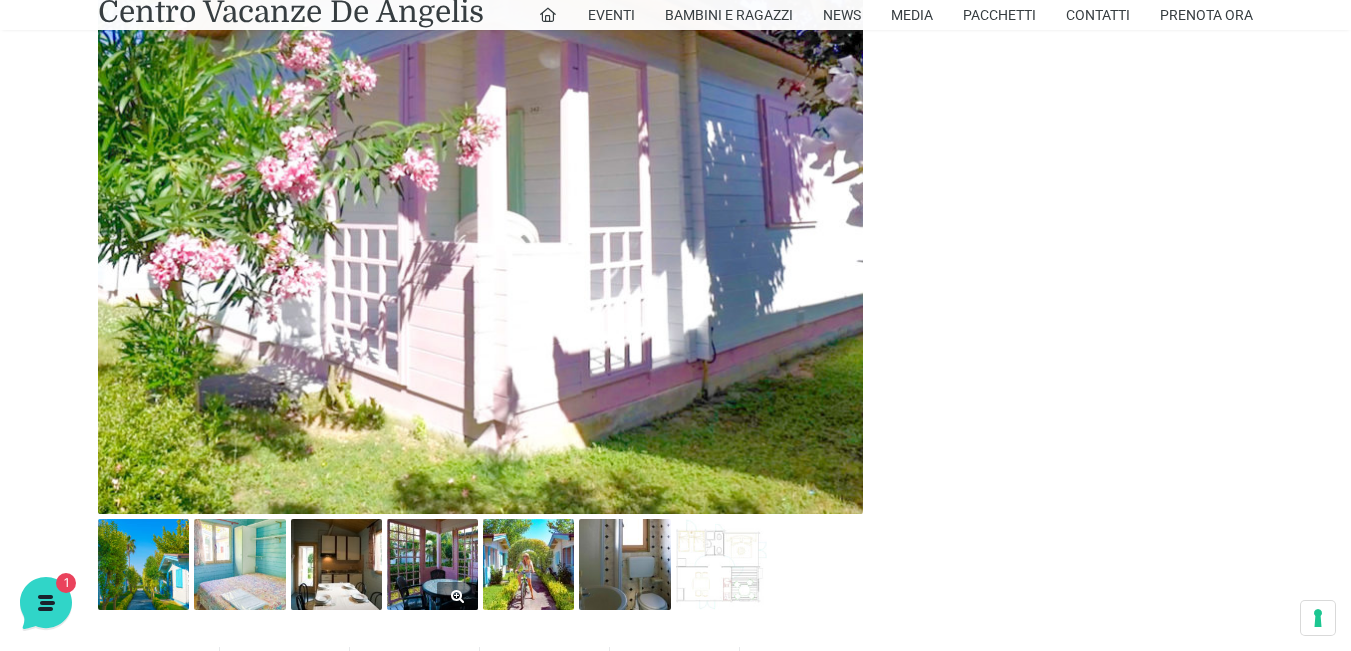 click at bounding box center [432, 564] 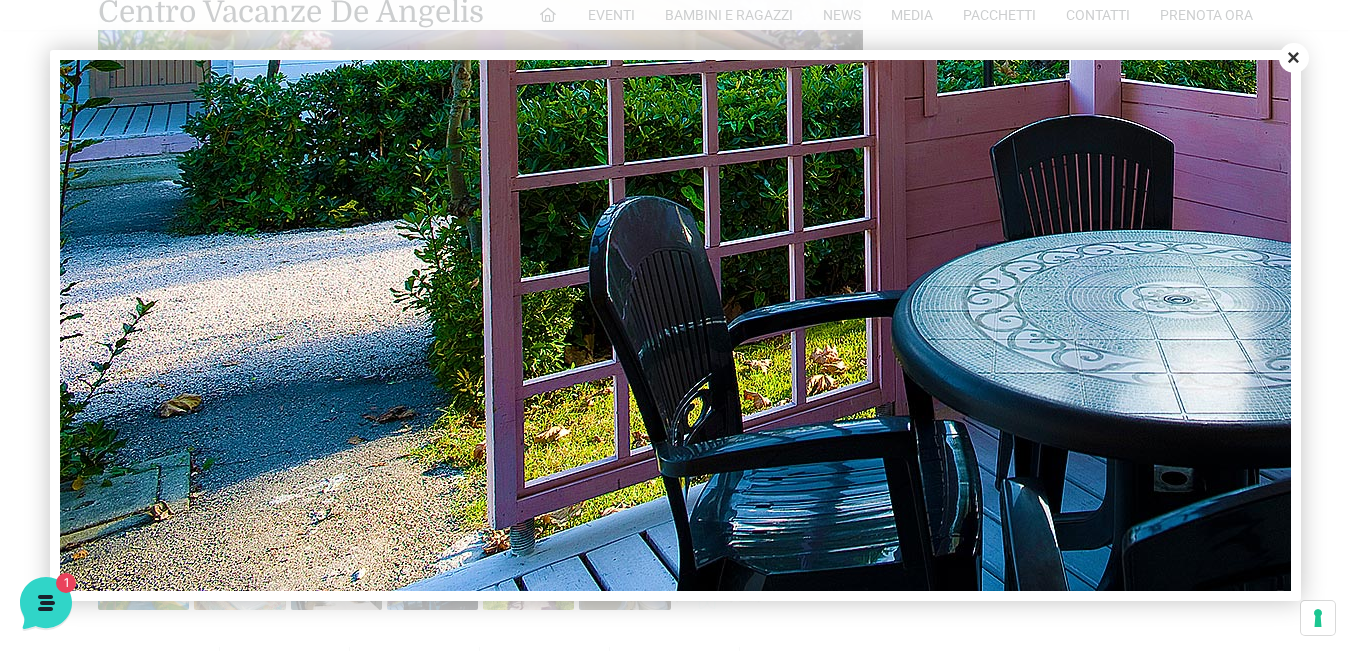 scroll, scrollTop: 564, scrollLeft: 0, axis: vertical 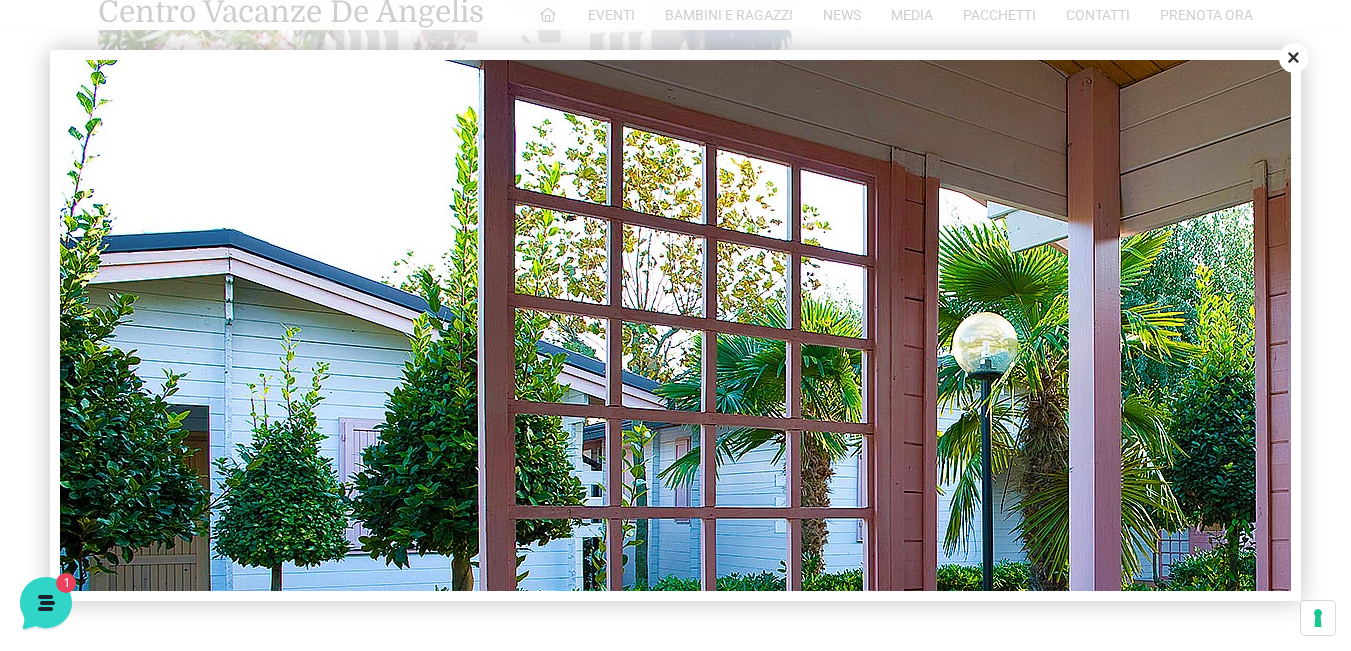click on "Close" at bounding box center [1294, 58] 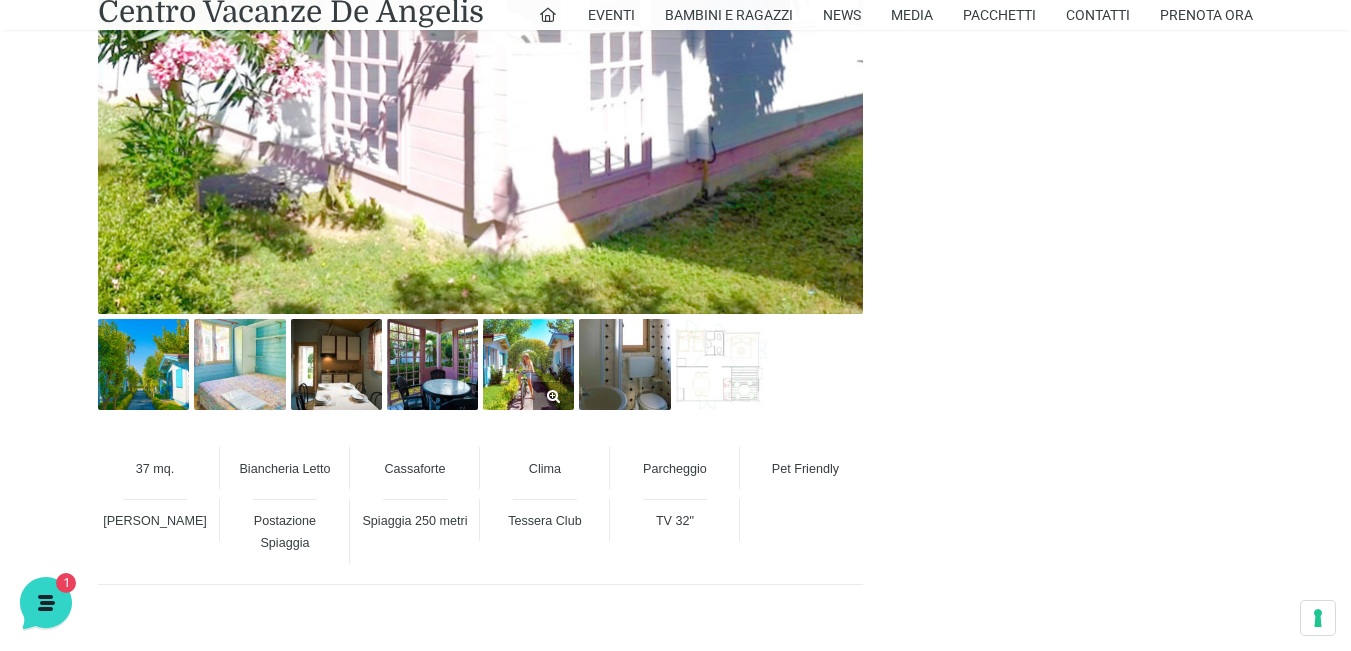 click at bounding box center (528, 364) 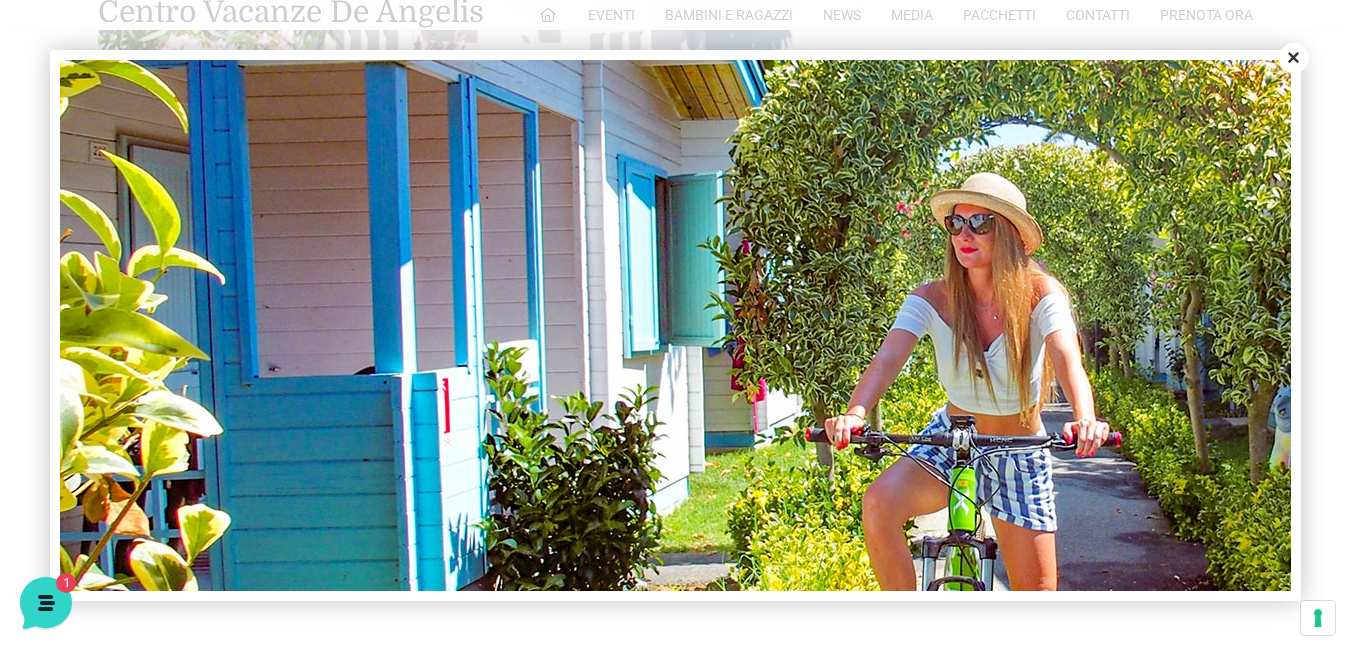 scroll, scrollTop: 364, scrollLeft: 0, axis: vertical 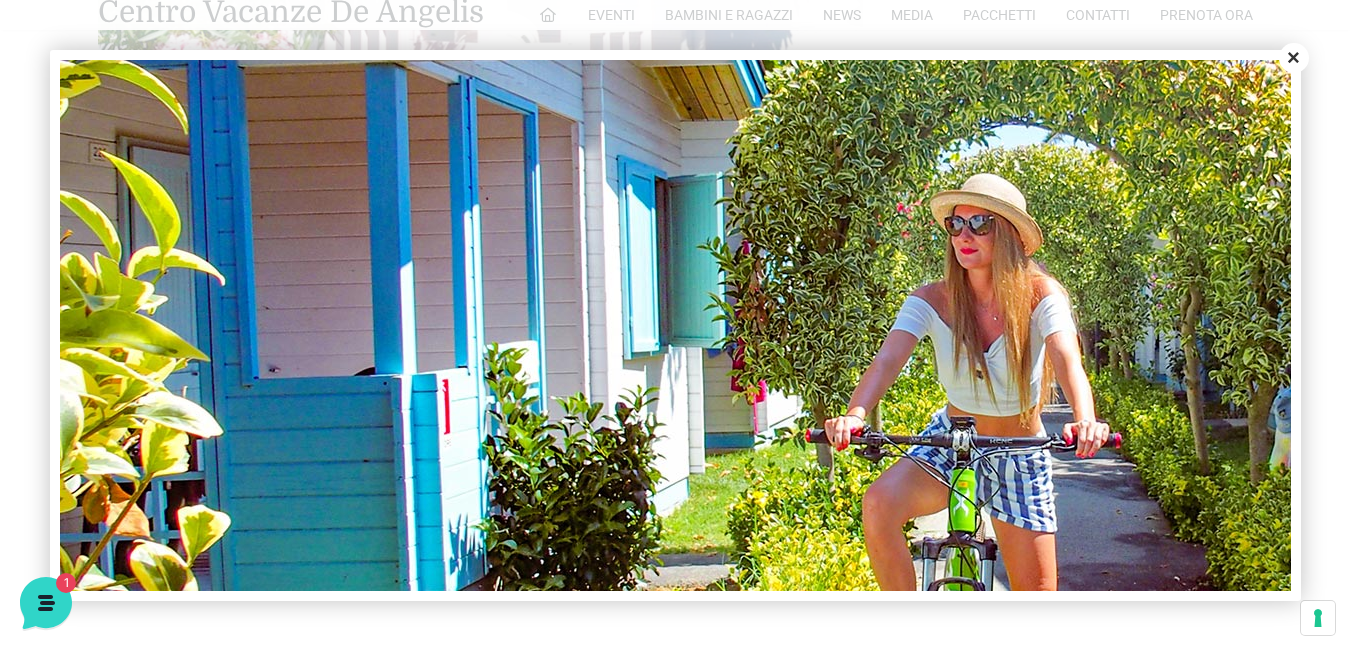 click on "Close" at bounding box center (1294, 58) 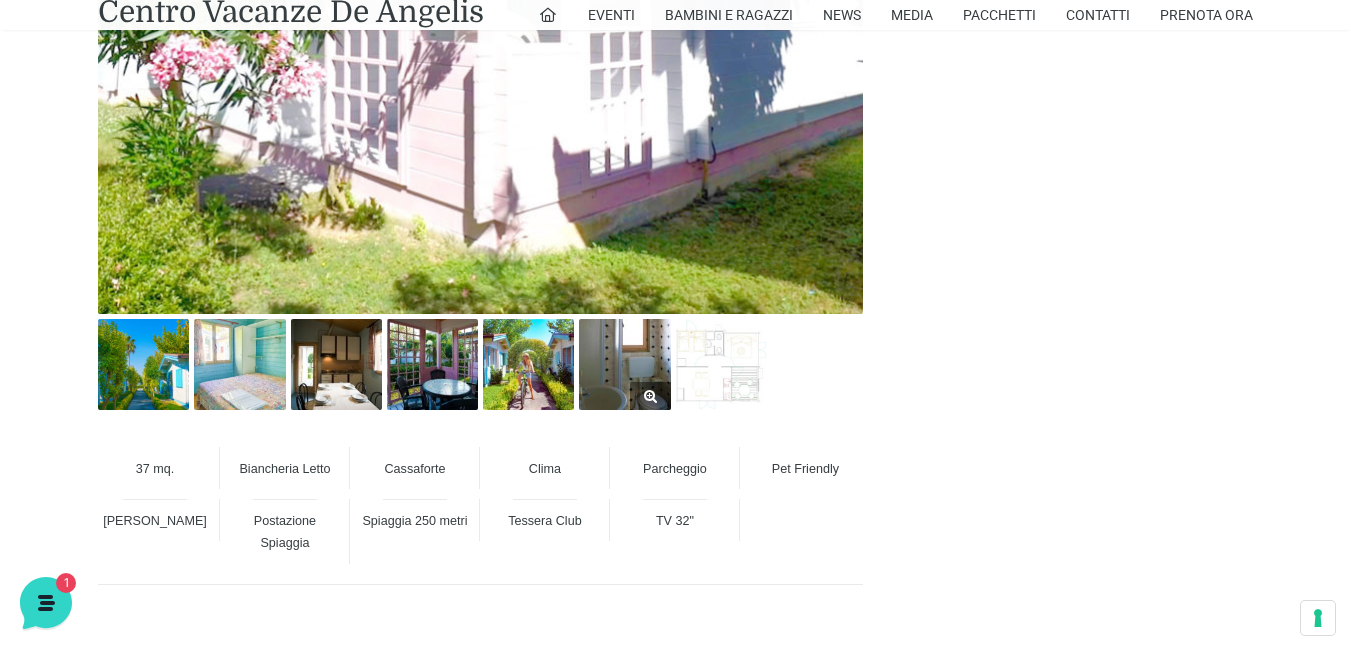 click at bounding box center [624, 364] 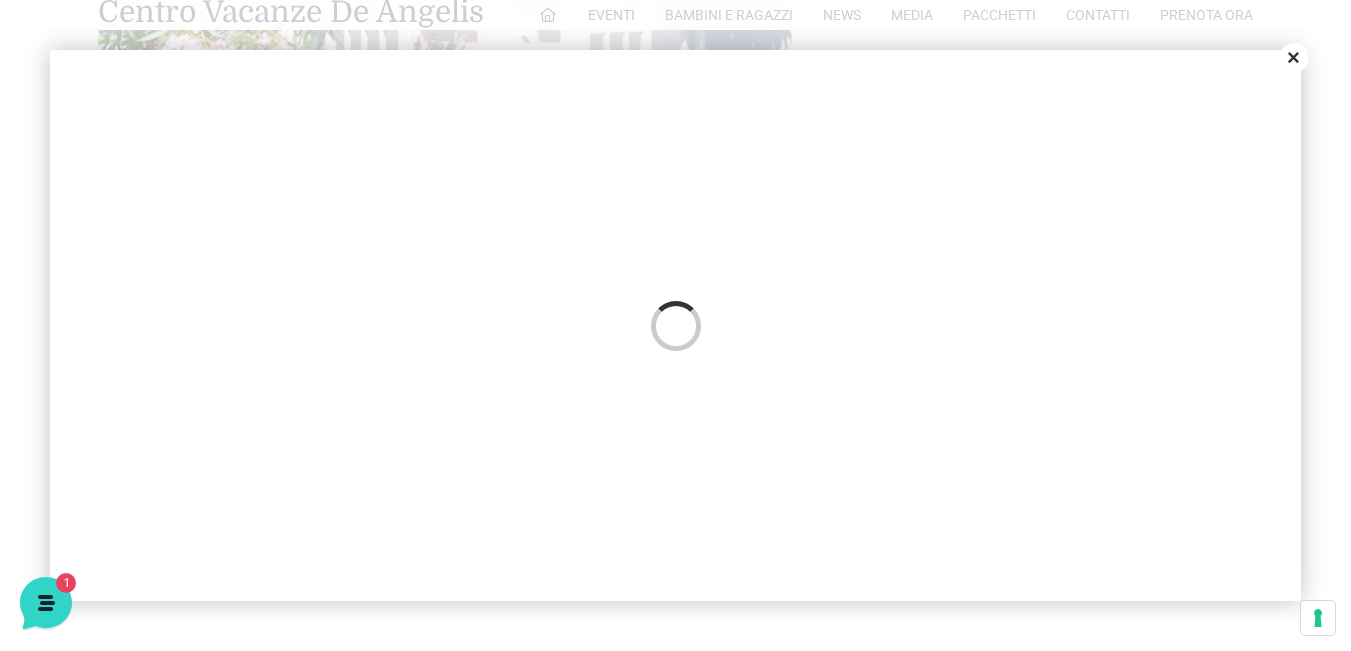 scroll, scrollTop: 0, scrollLeft: 0, axis: both 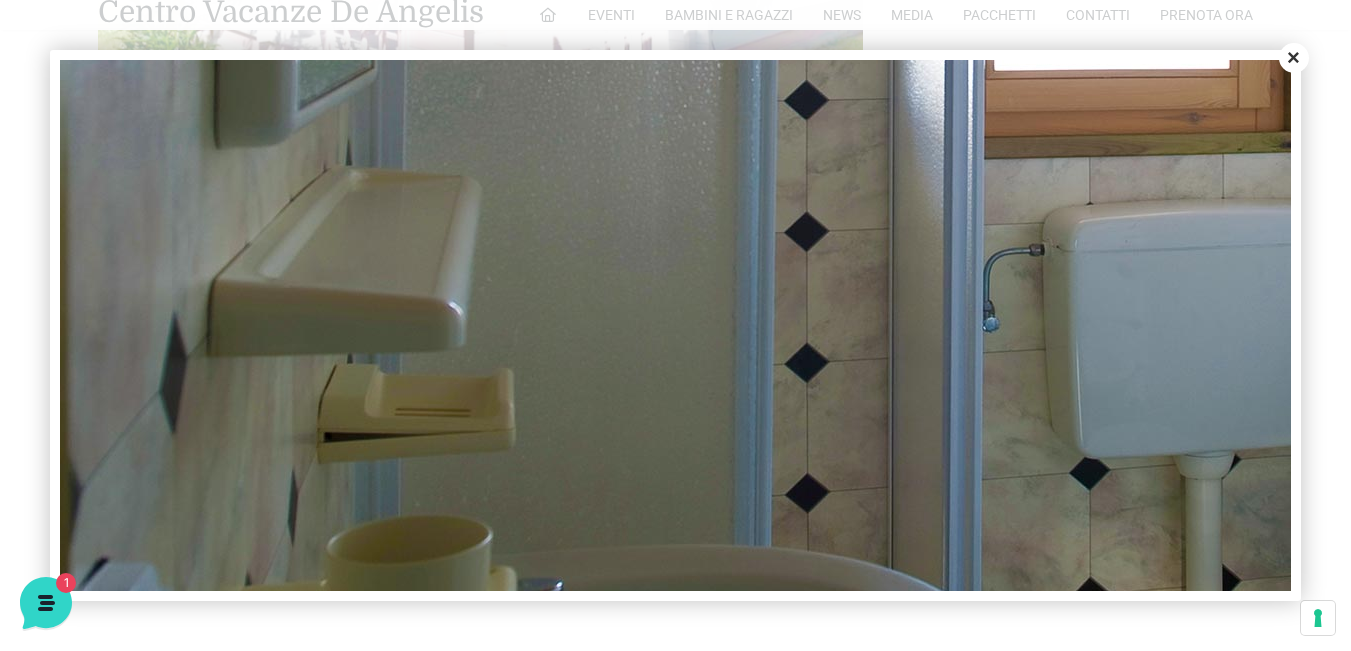 click on "Close" at bounding box center (1294, 58) 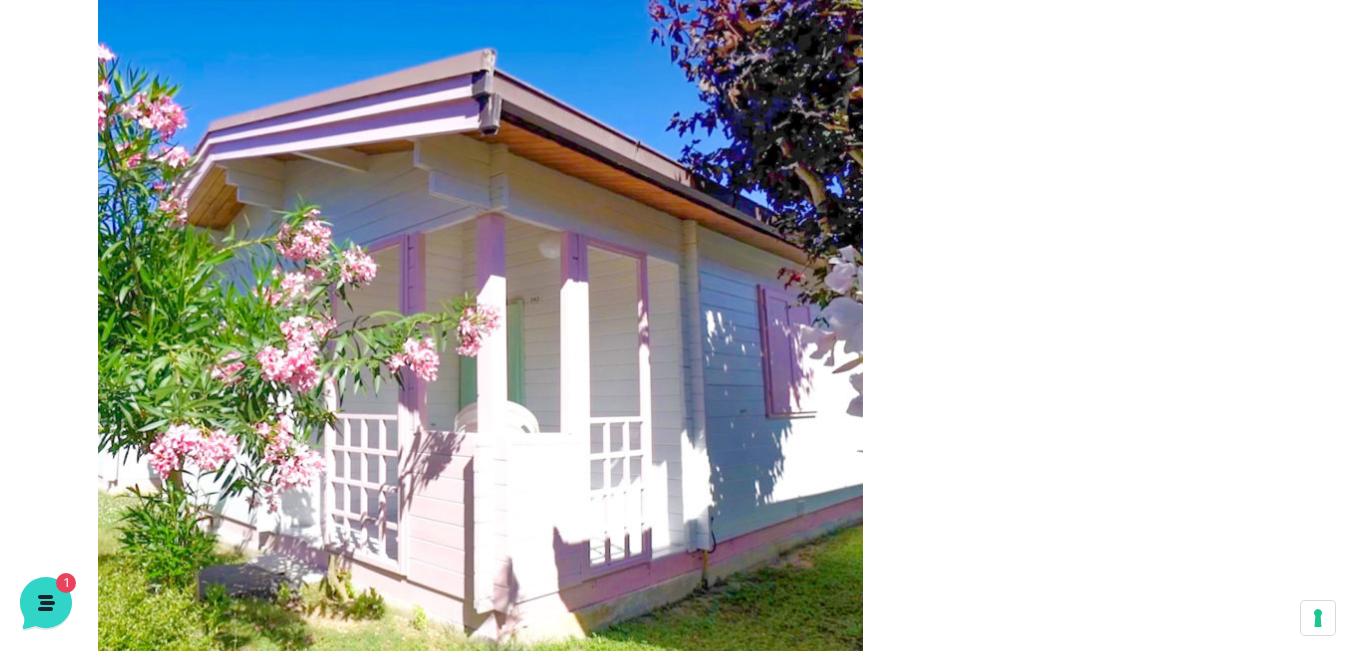 scroll, scrollTop: 800, scrollLeft: 0, axis: vertical 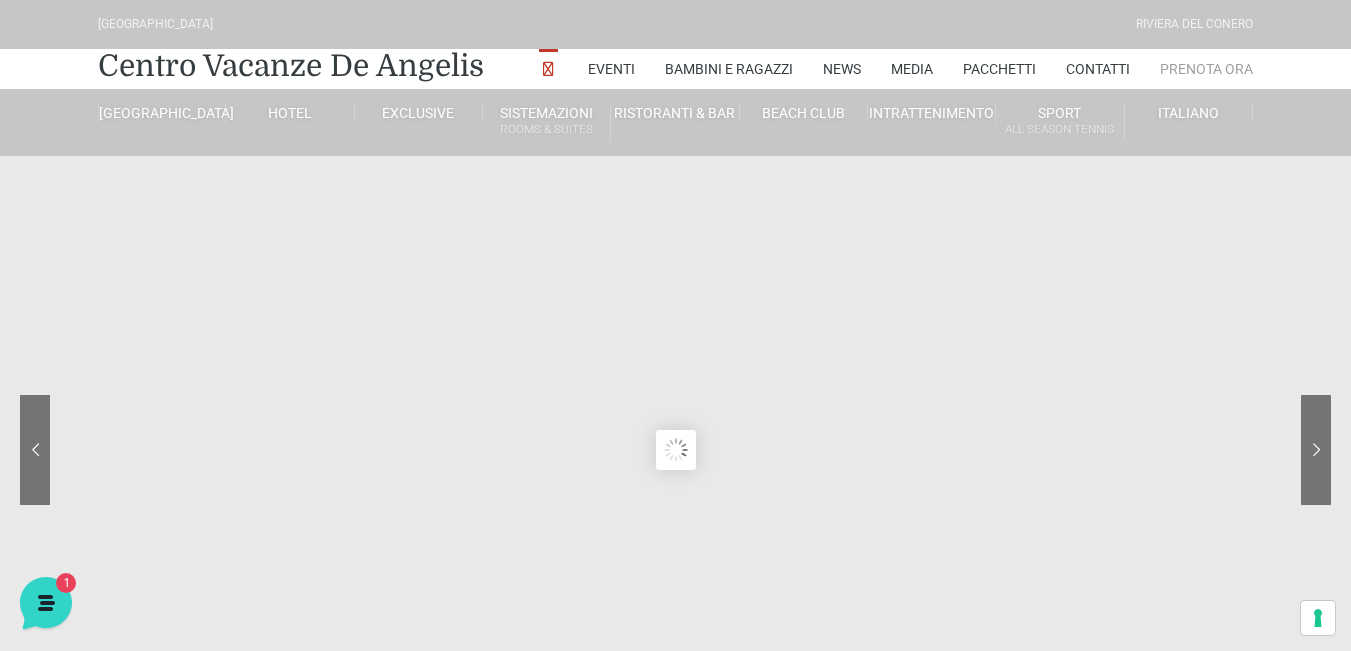 click on "Prenota Ora" at bounding box center (1206, 69) 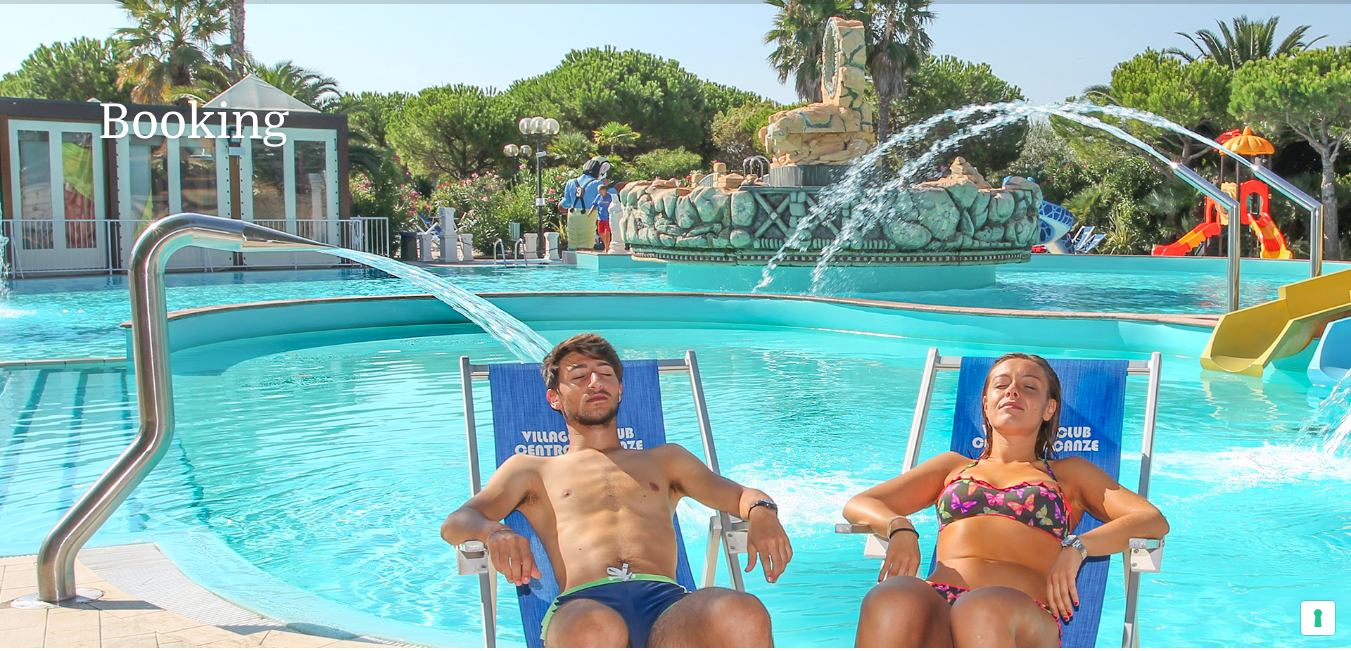 scroll, scrollTop: 500, scrollLeft: 0, axis: vertical 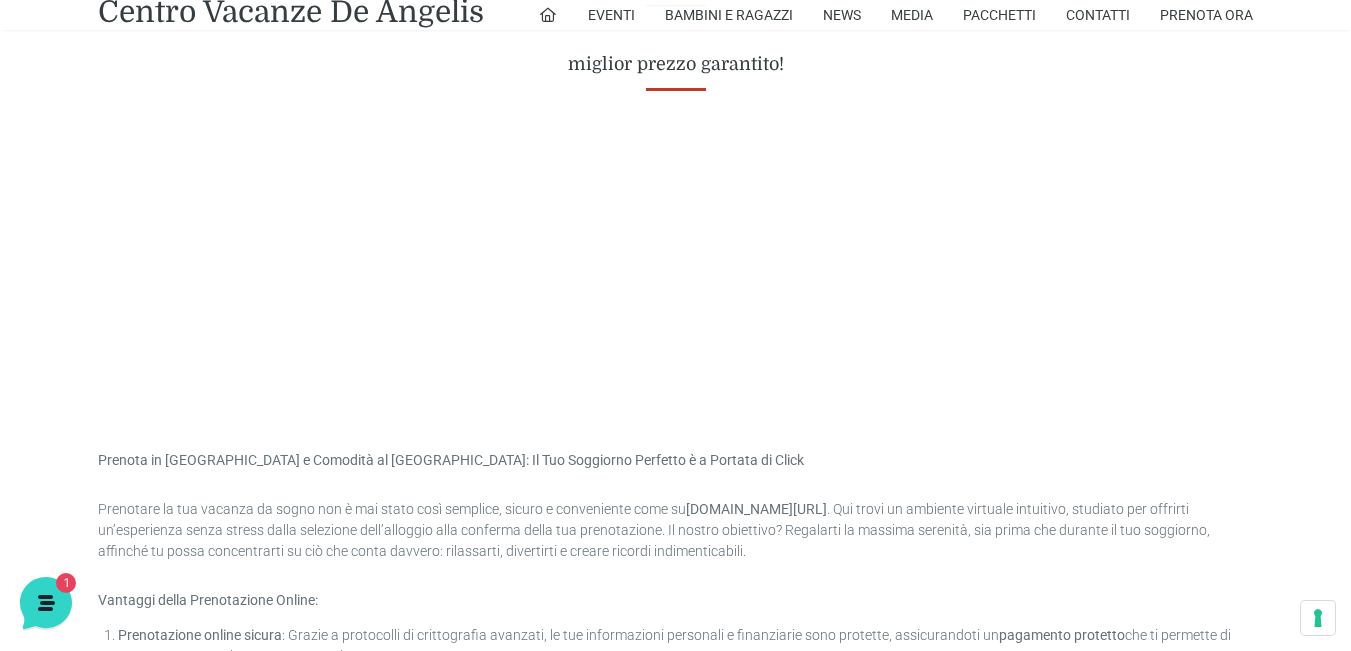 click at bounding box center [675, 263] 